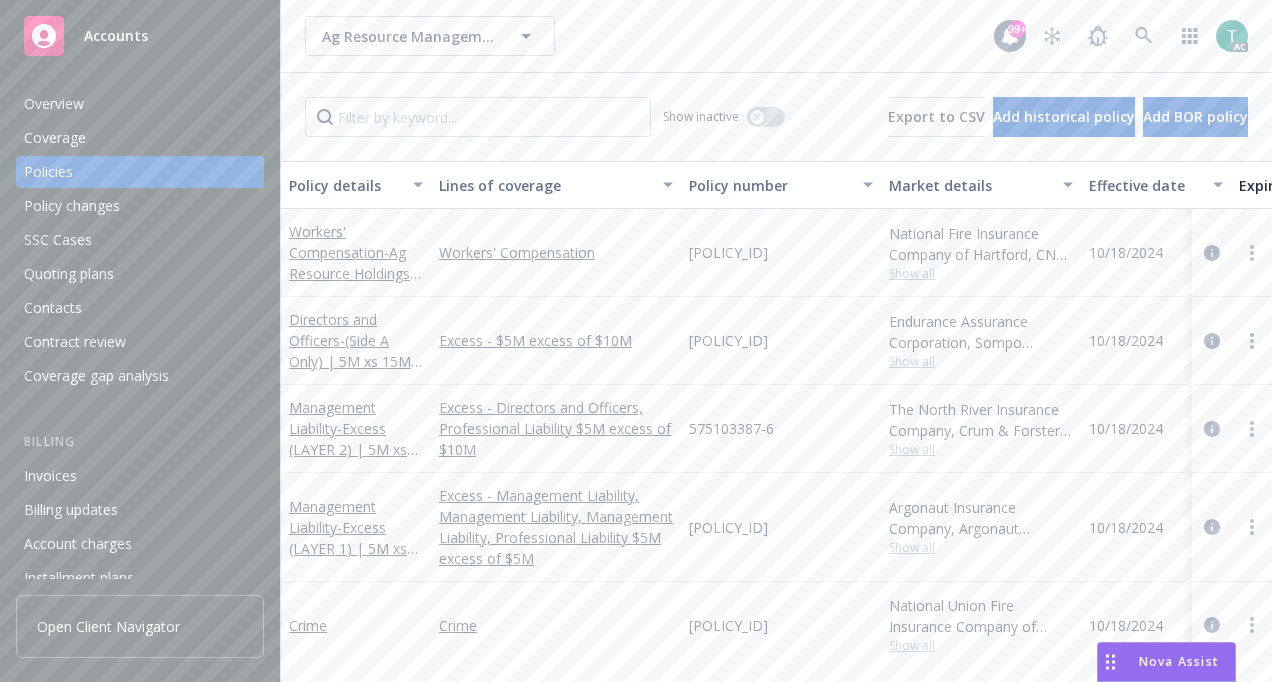 scroll, scrollTop: 0, scrollLeft: 0, axis: both 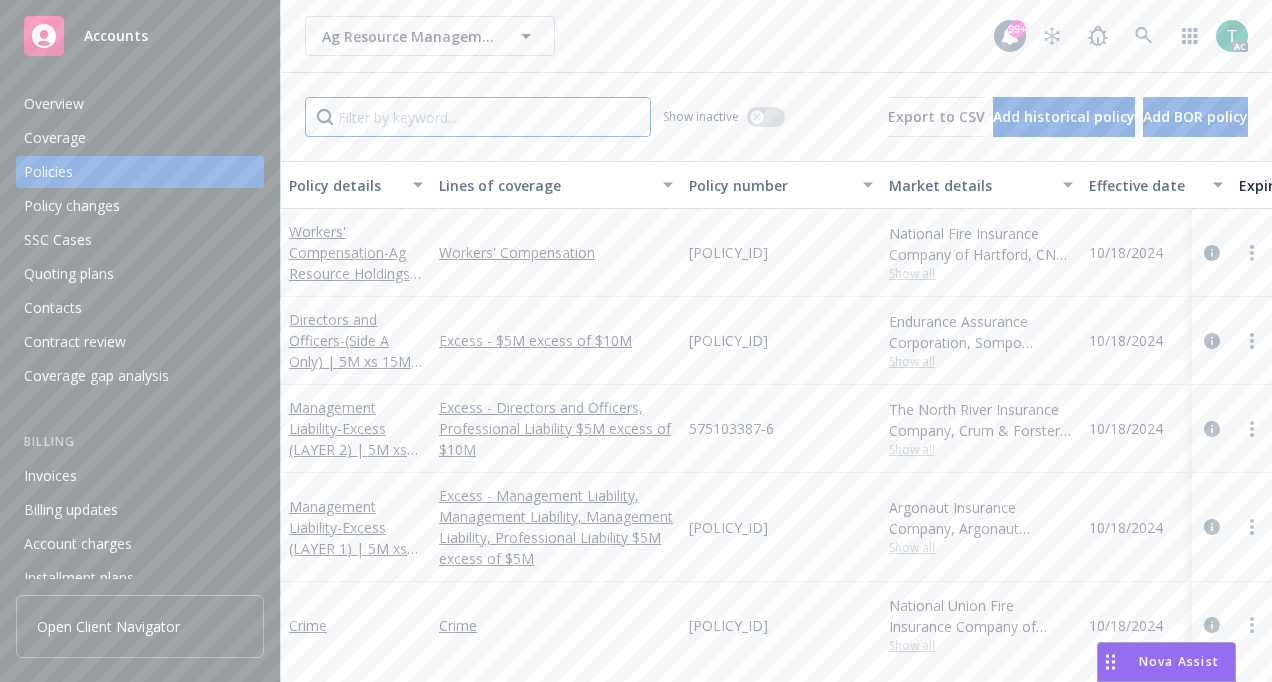 click at bounding box center (478, 117) 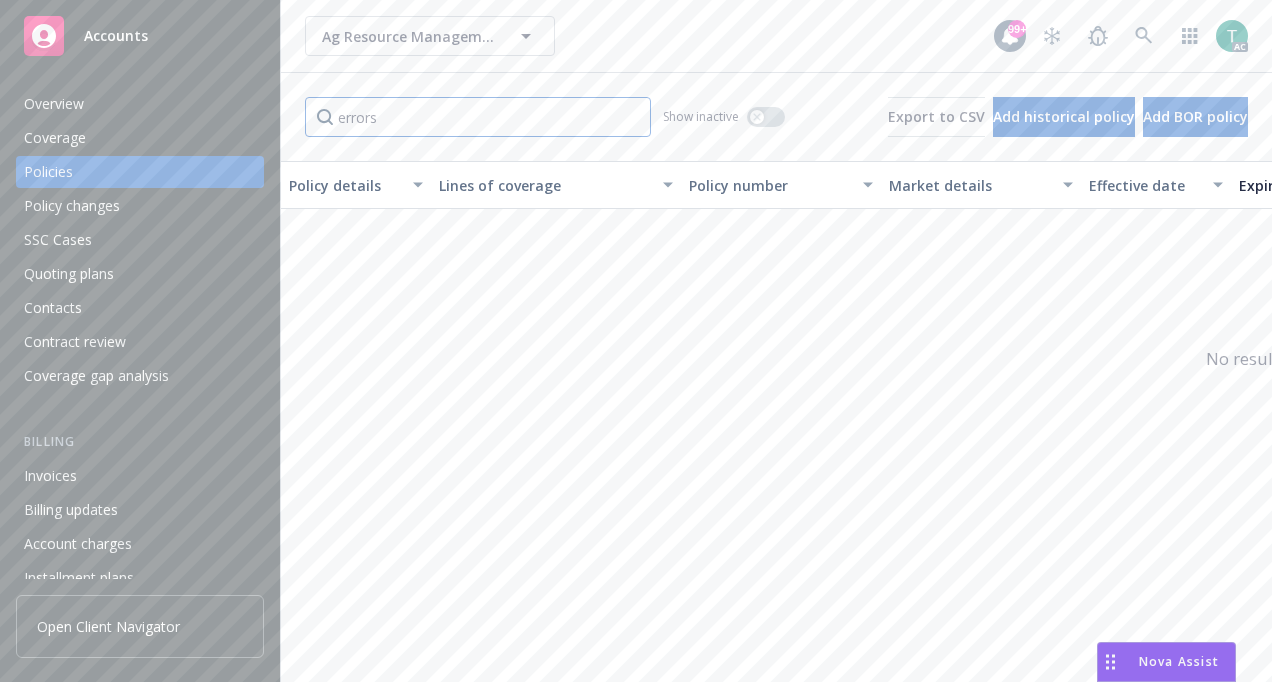 type on "errors" 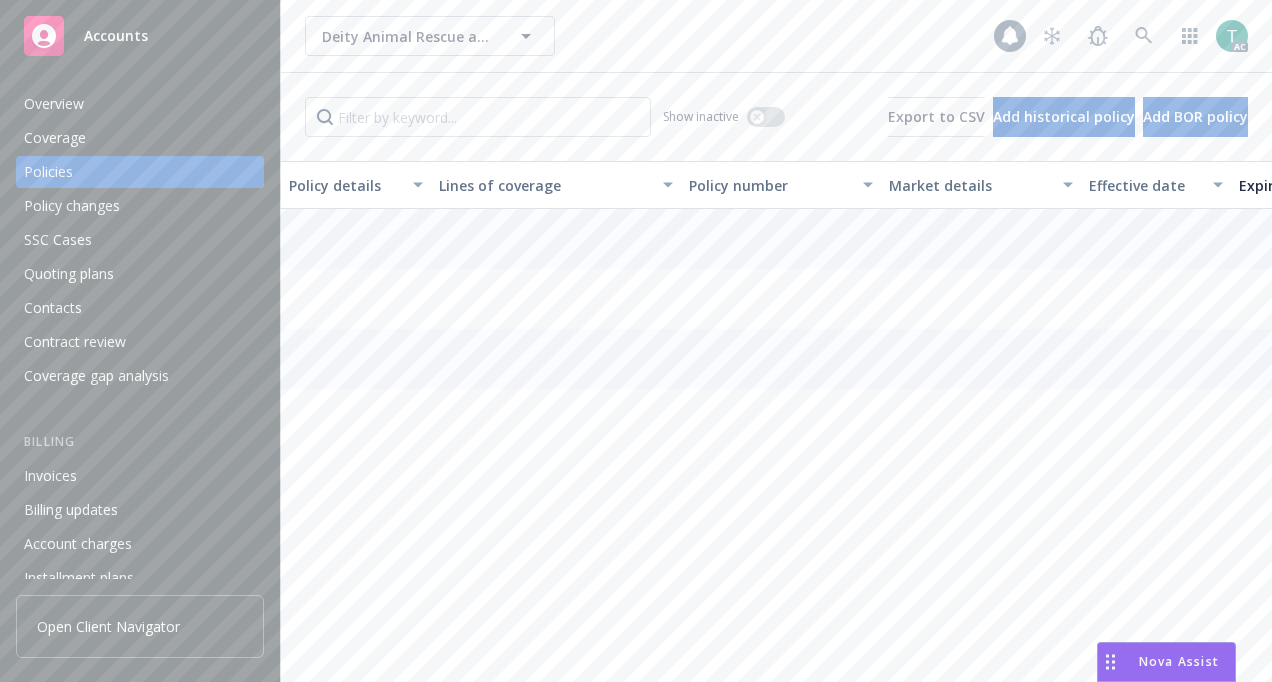 scroll, scrollTop: 0, scrollLeft: 0, axis: both 